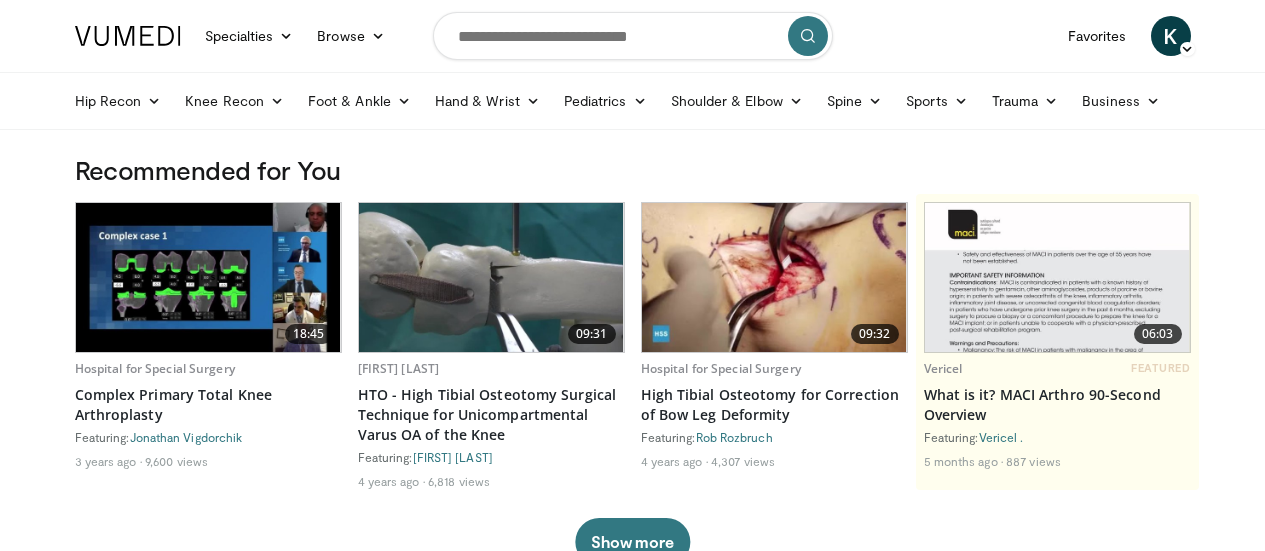 scroll, scrollTop: 0, scrollLeft: 0, axis: both 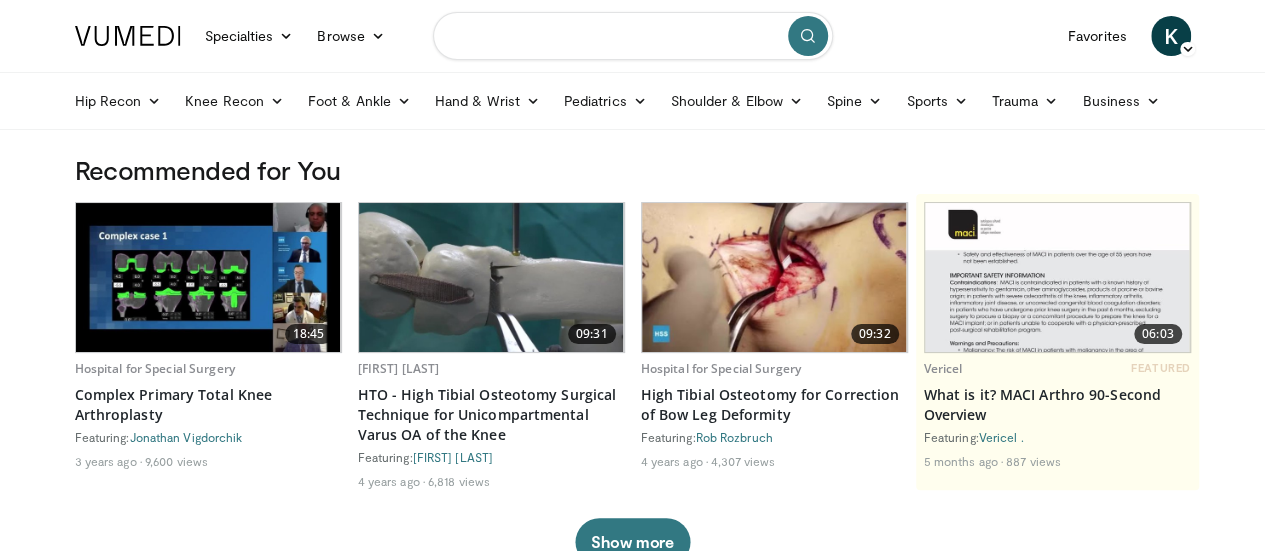 click at bounding box center [633, 36] 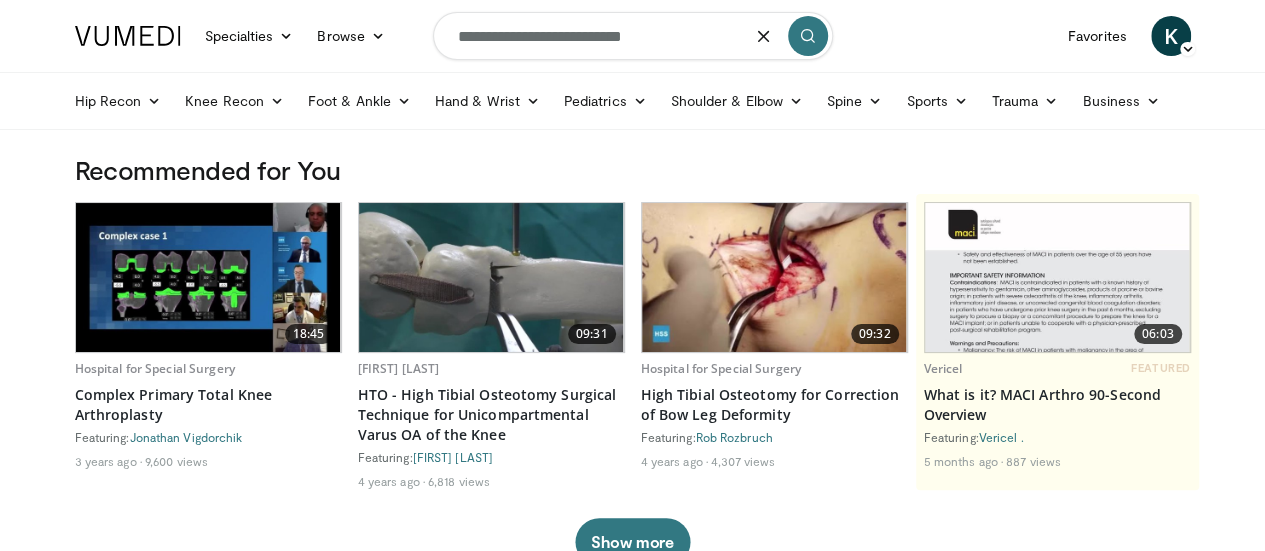 type on "**********" 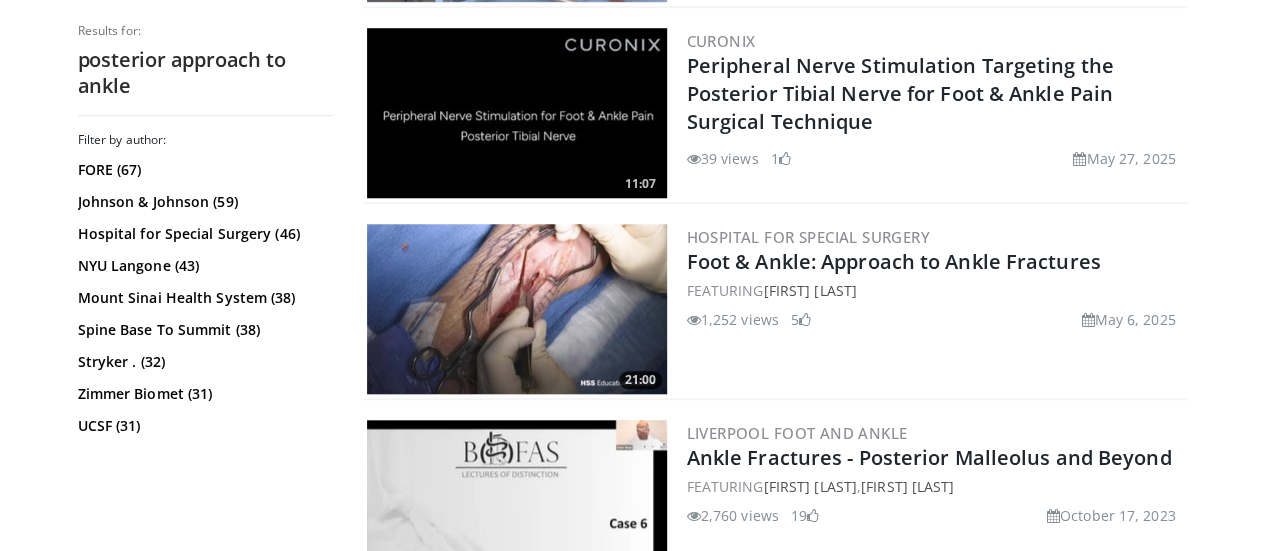 scroll, scrollTop: 787, scrollLeft: 0, axis: vertical 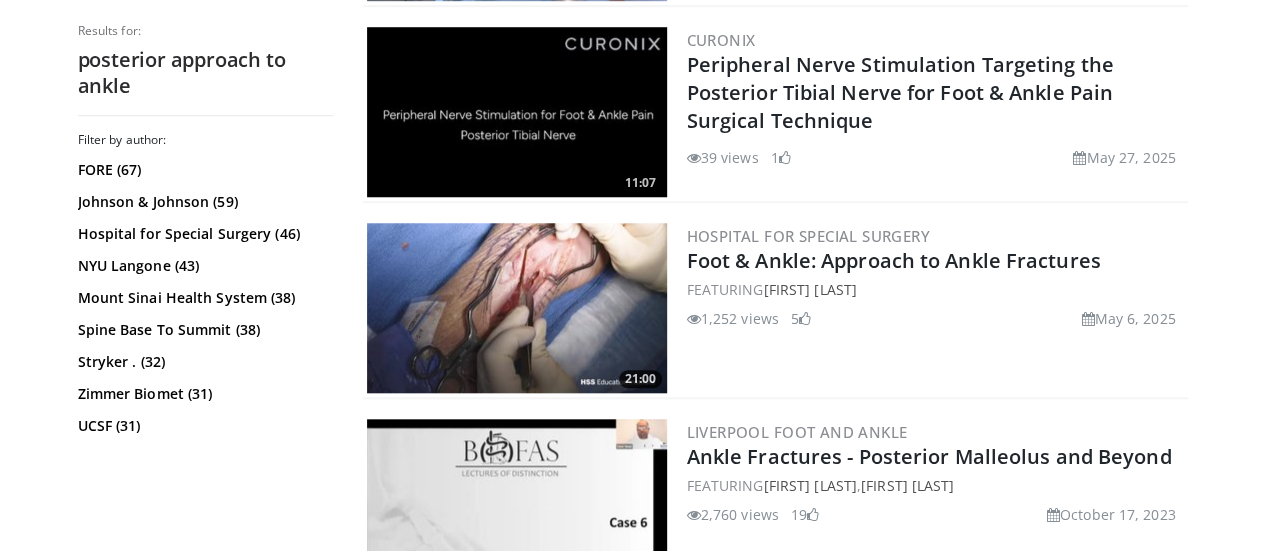 click at bounding box center [517, 308] 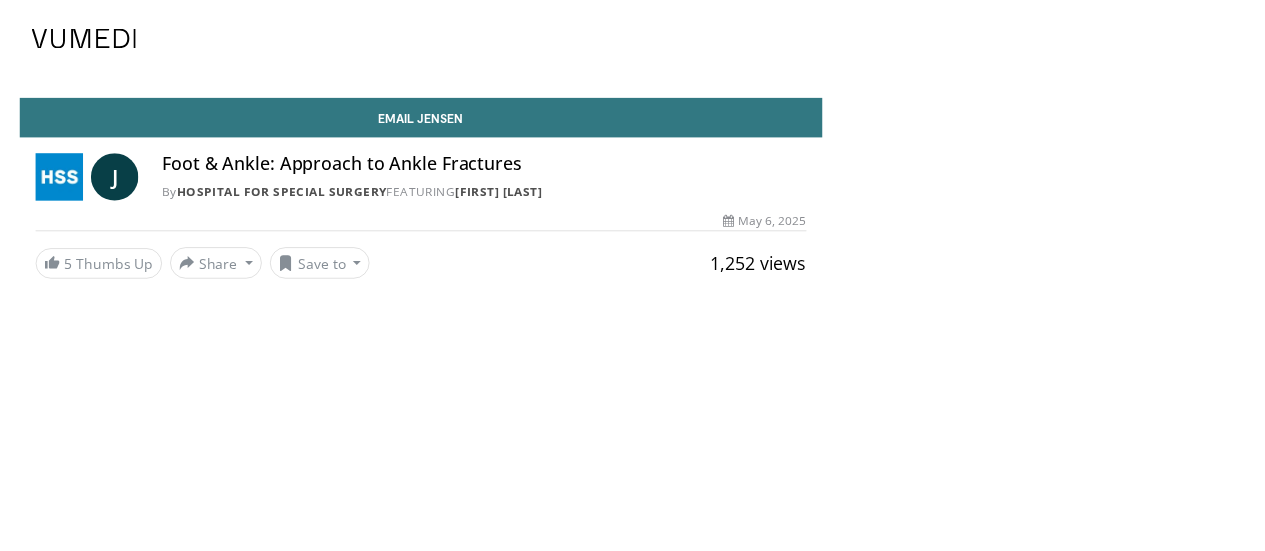 scroll, scrollTop: 0, scrollLeft: 0, axis: both 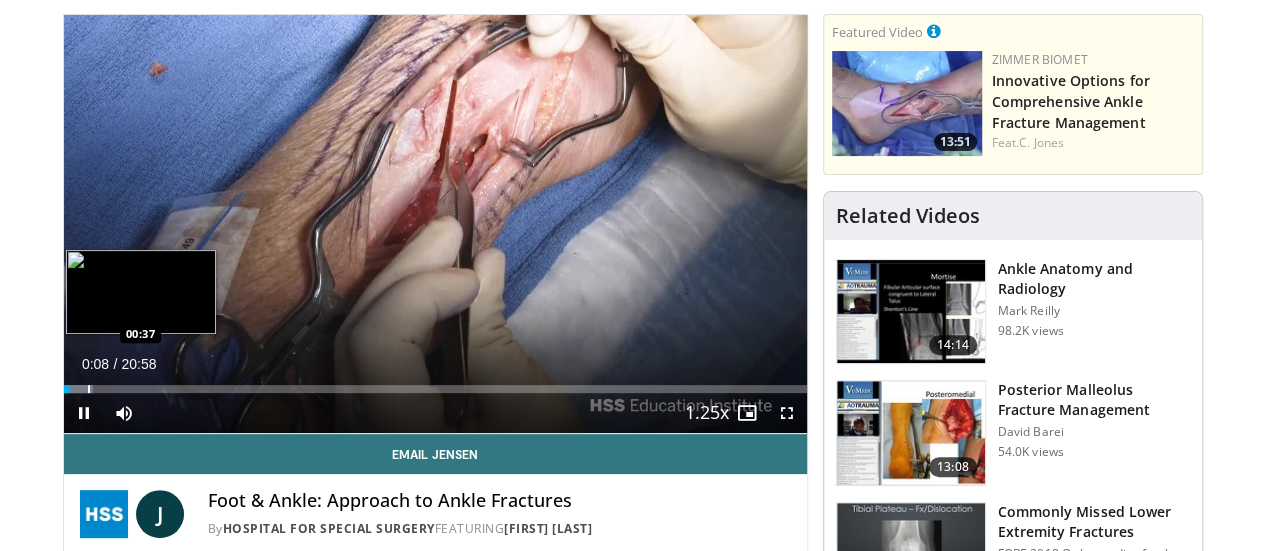 click at bounding box center (89, 389) 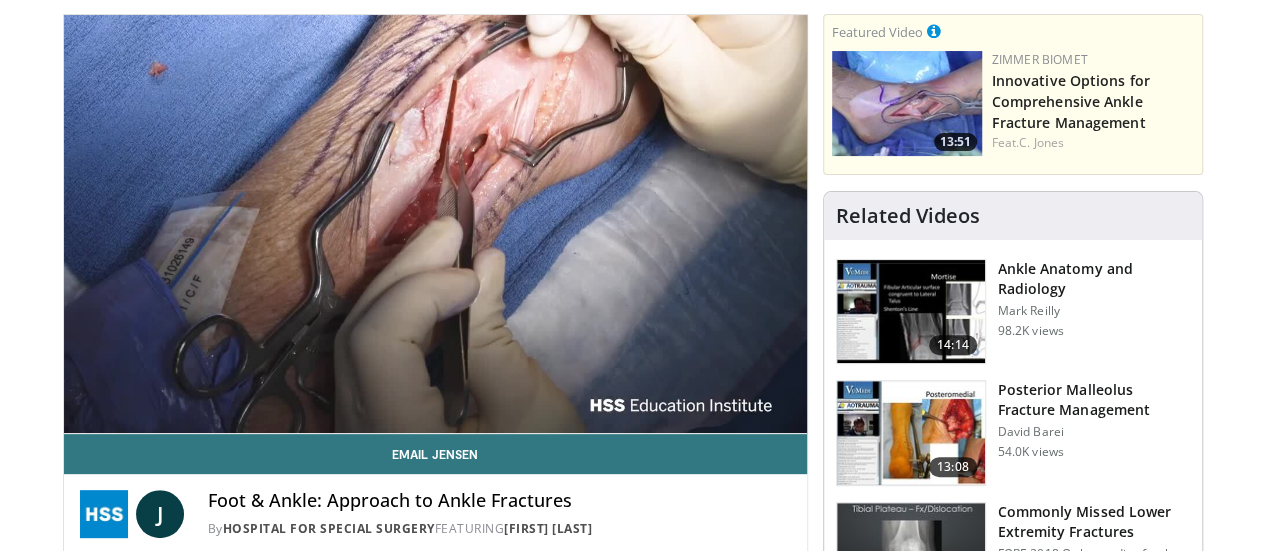 click on "10 seconds
Tap to unmute" at bounding box center [435, 224] 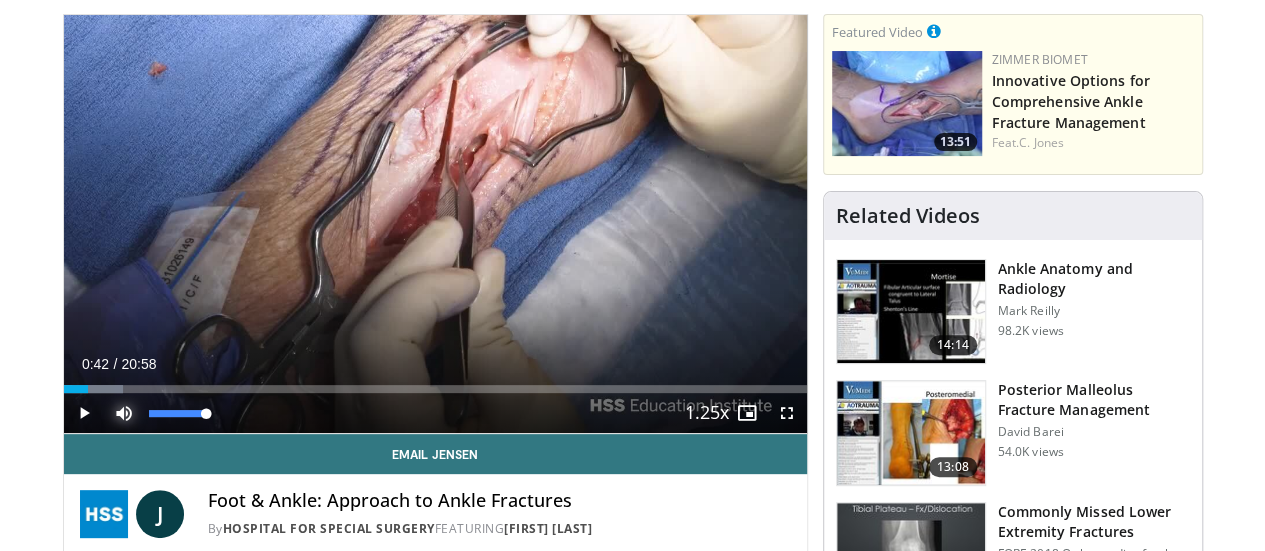 click at bounding box center [124, 413] 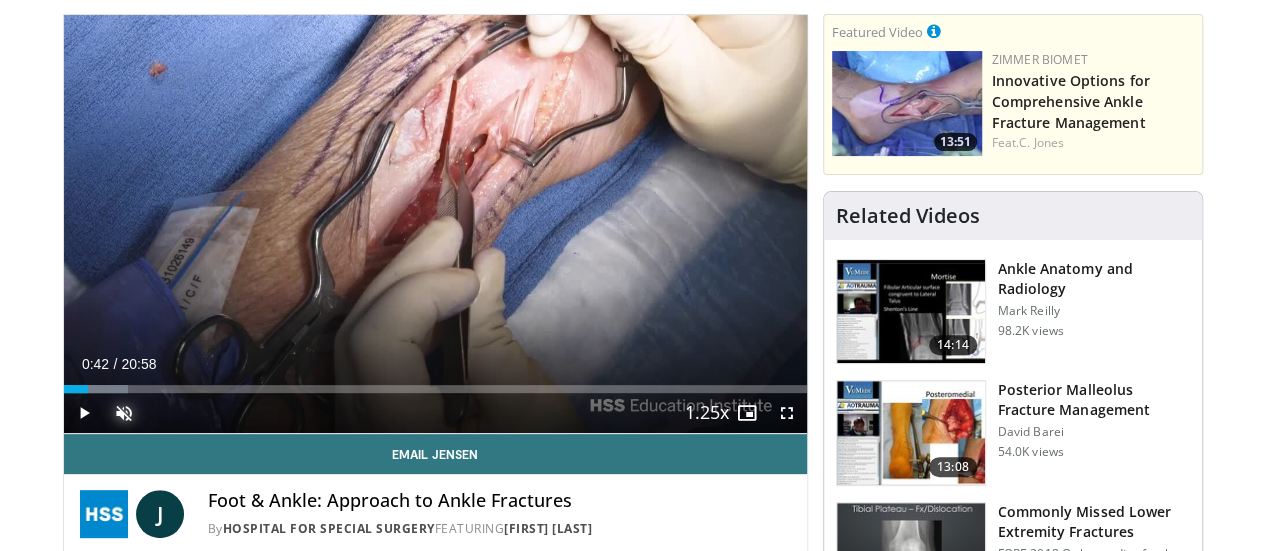 click at bounding box center [137, 389] 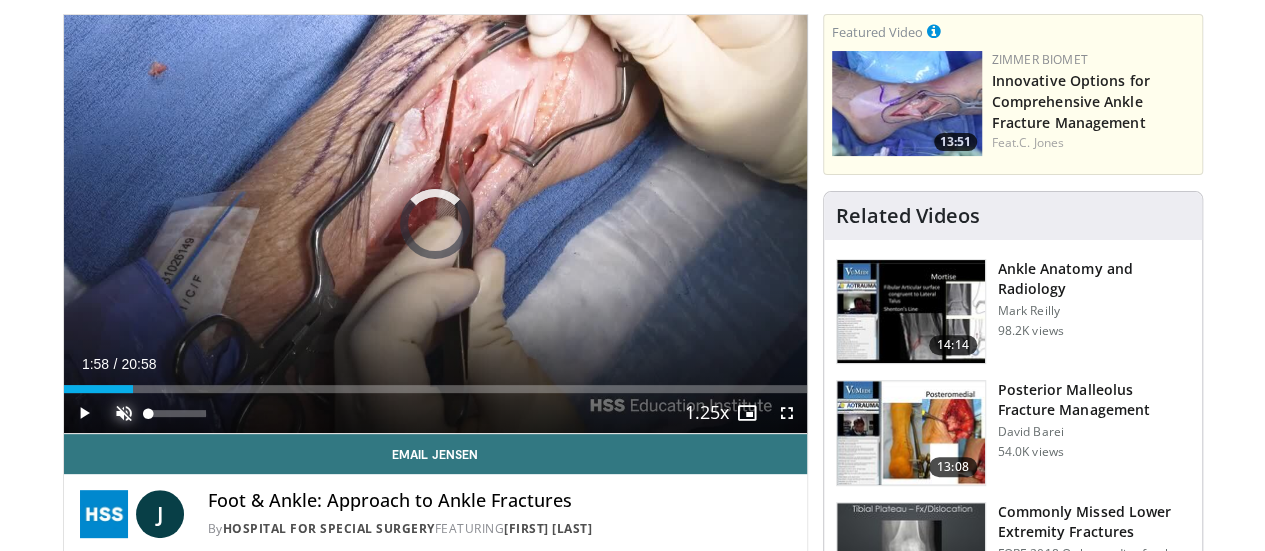 click at bounding box center [124, 413] 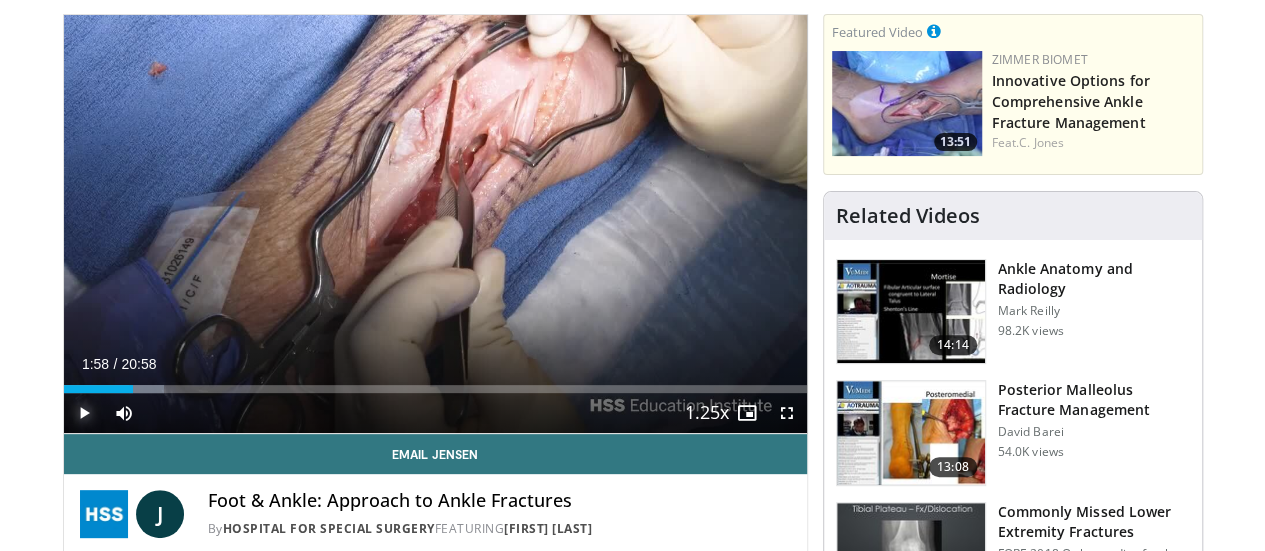 click at bounding box center (84, 413) 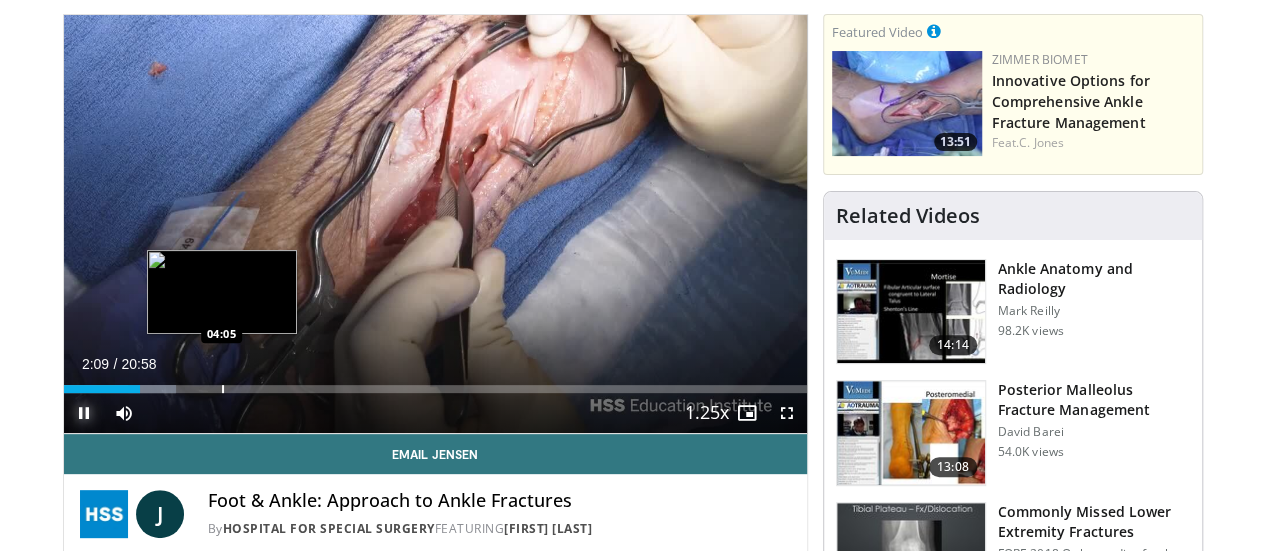 click on "Loaded :  15.11% 02:09 04:05" at bounding box center [435, 383] 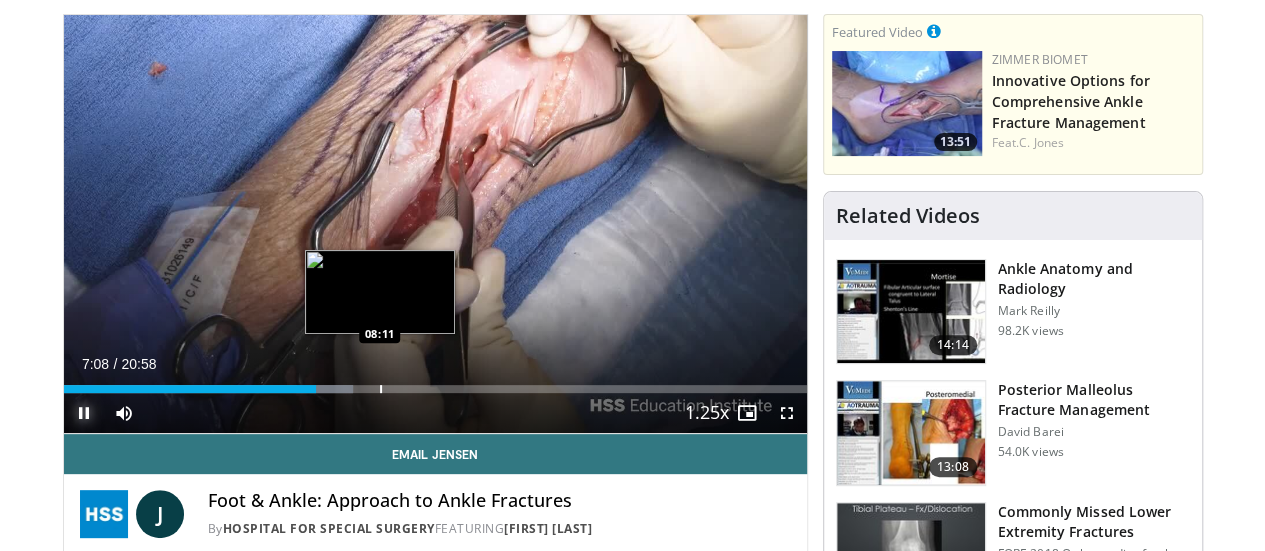 click at bounding box center (381, 389) 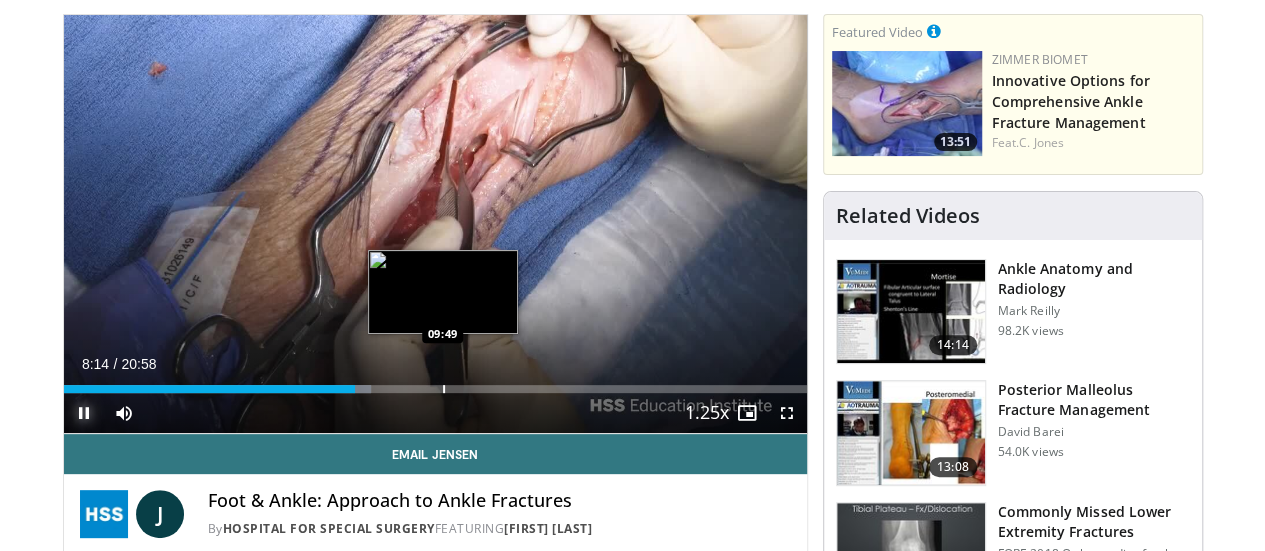 click at bounding box center (444, 389) 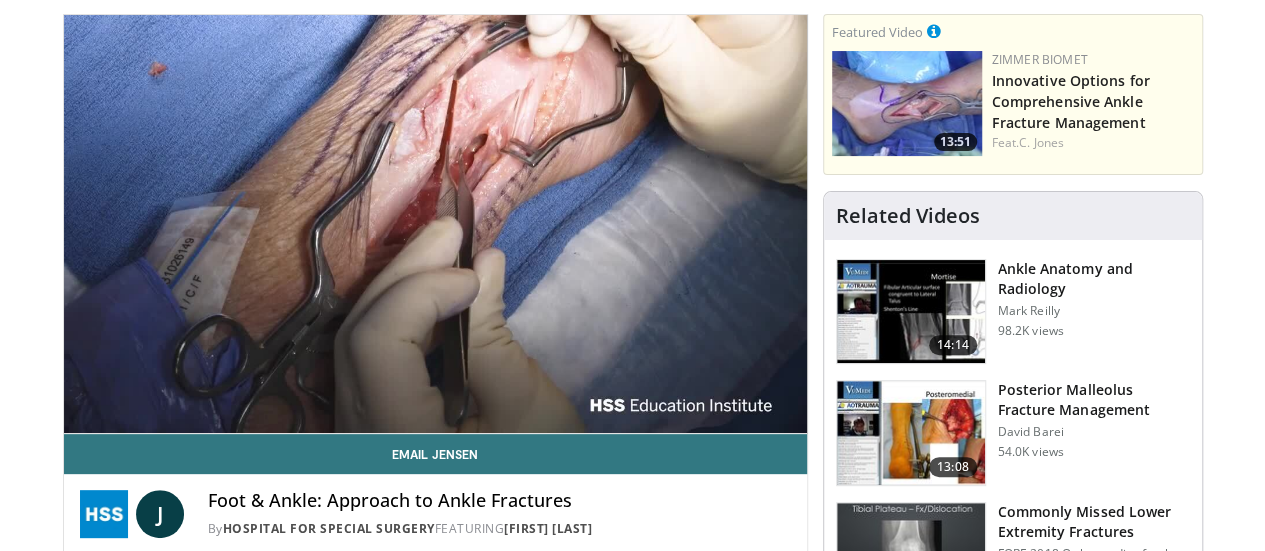 click at bounding box center (911, 433) 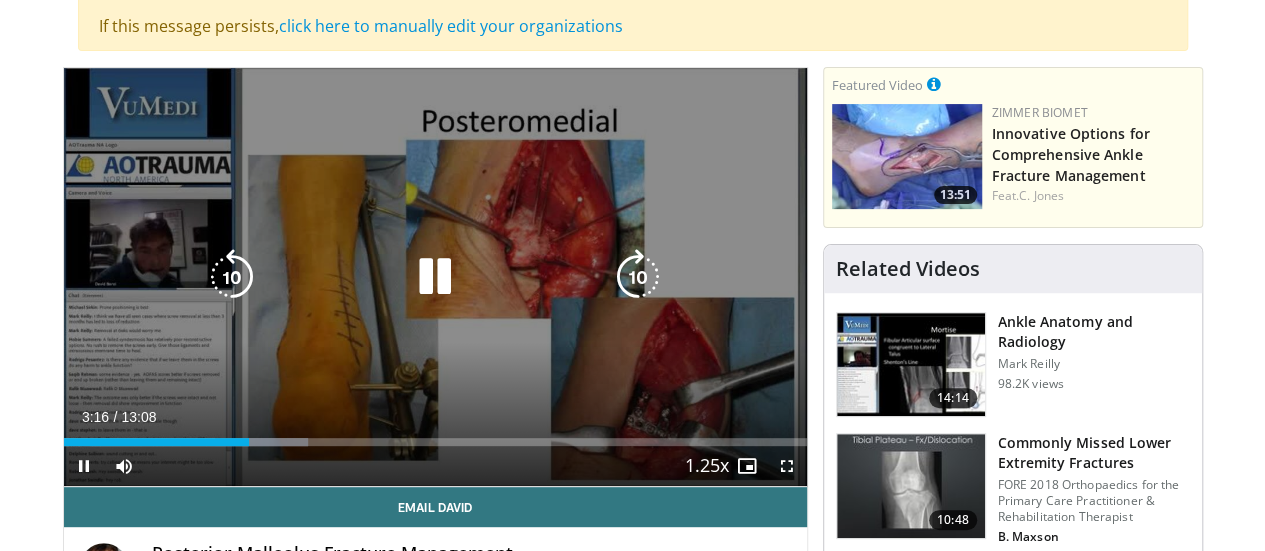 scroll, scrollTop: 227, scrollLeft: 0, axis: vertical 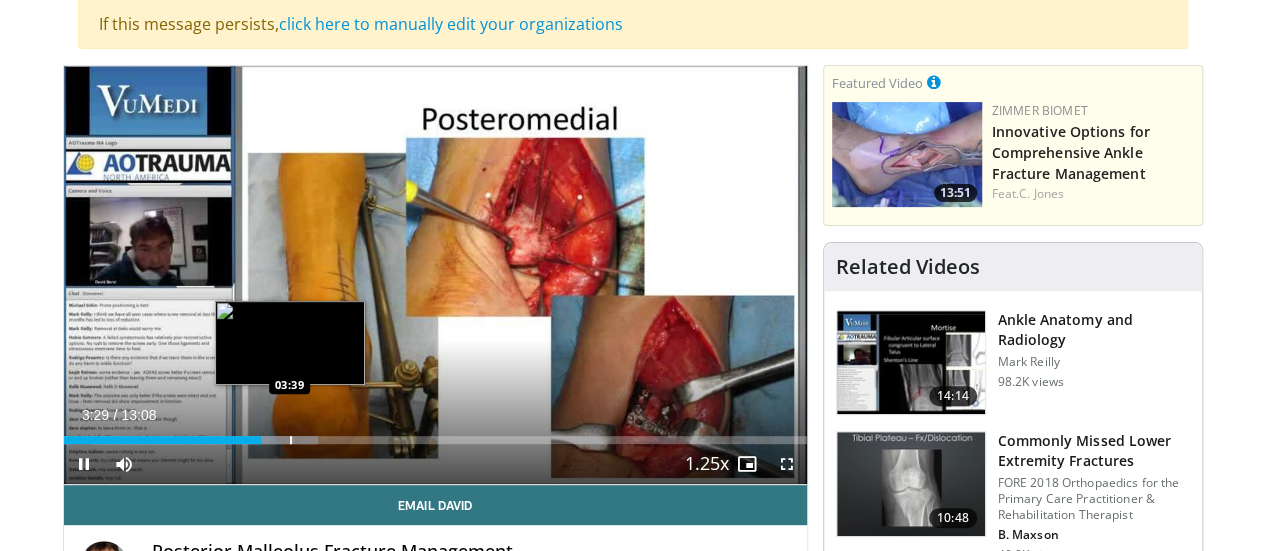 click at bounding box center (291, 440) 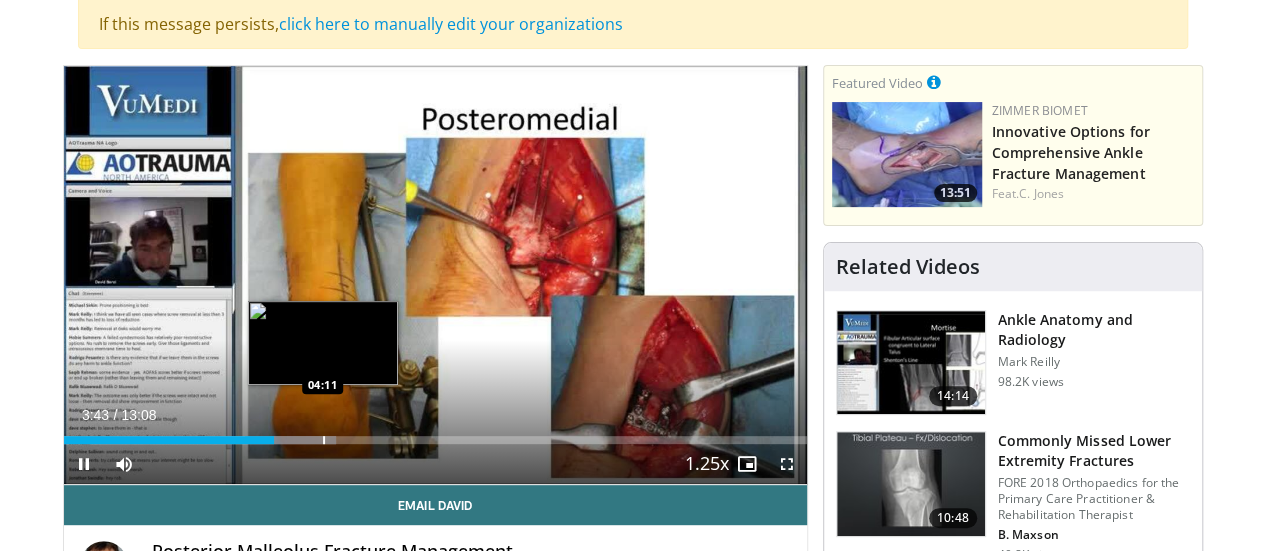 click at bounding box center (324, 440) 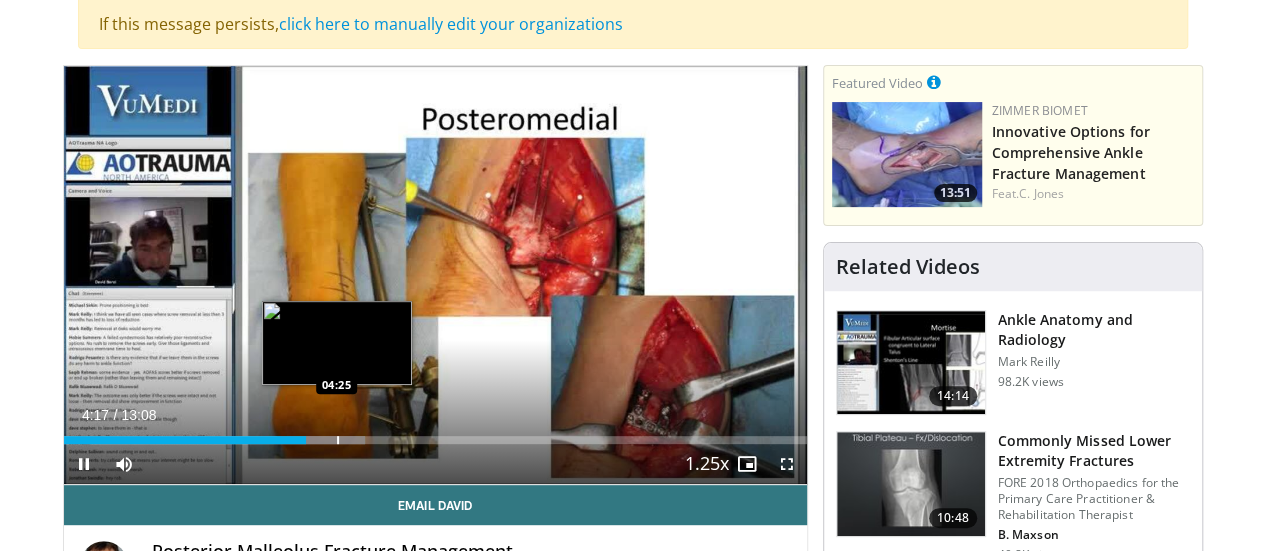 click at bounding box center [338, 440] 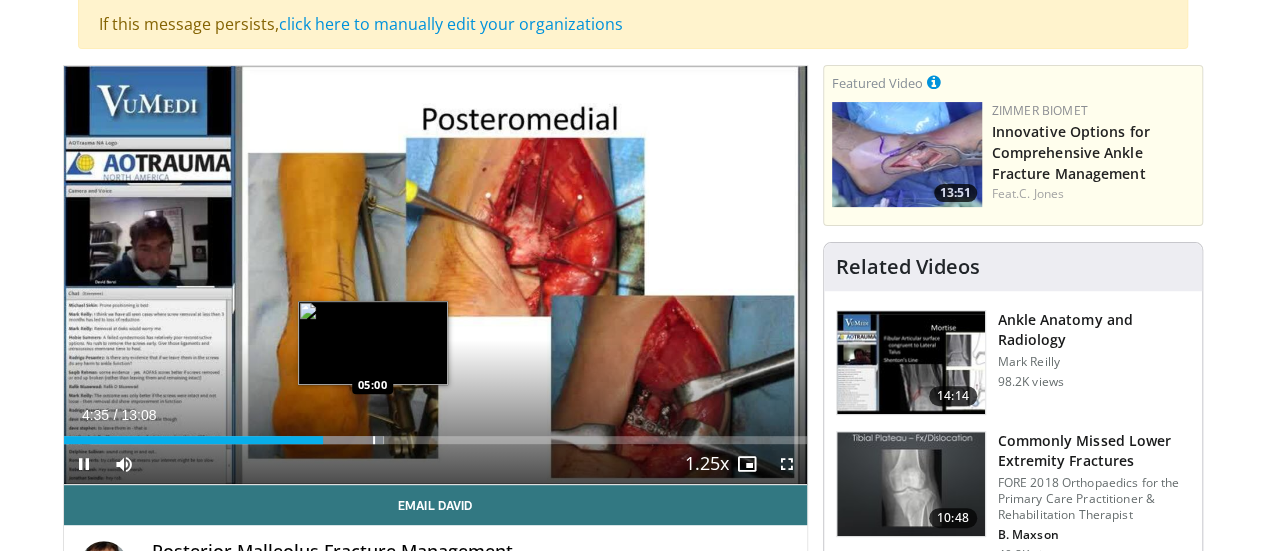 click at bounding box center (374, 440) 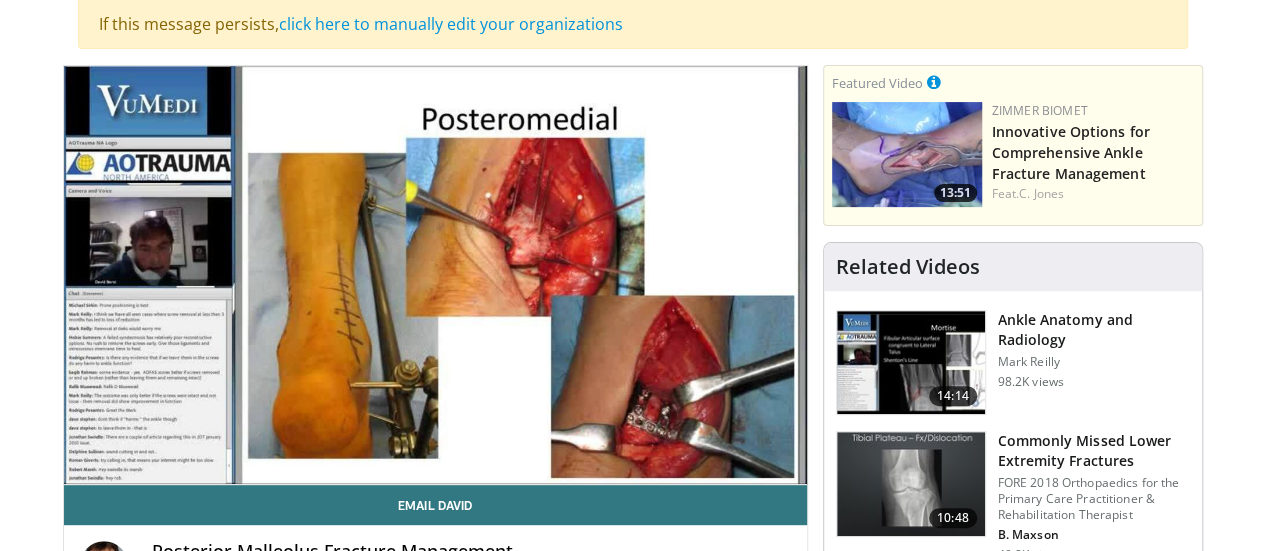 click at bounding box center (392, 480) 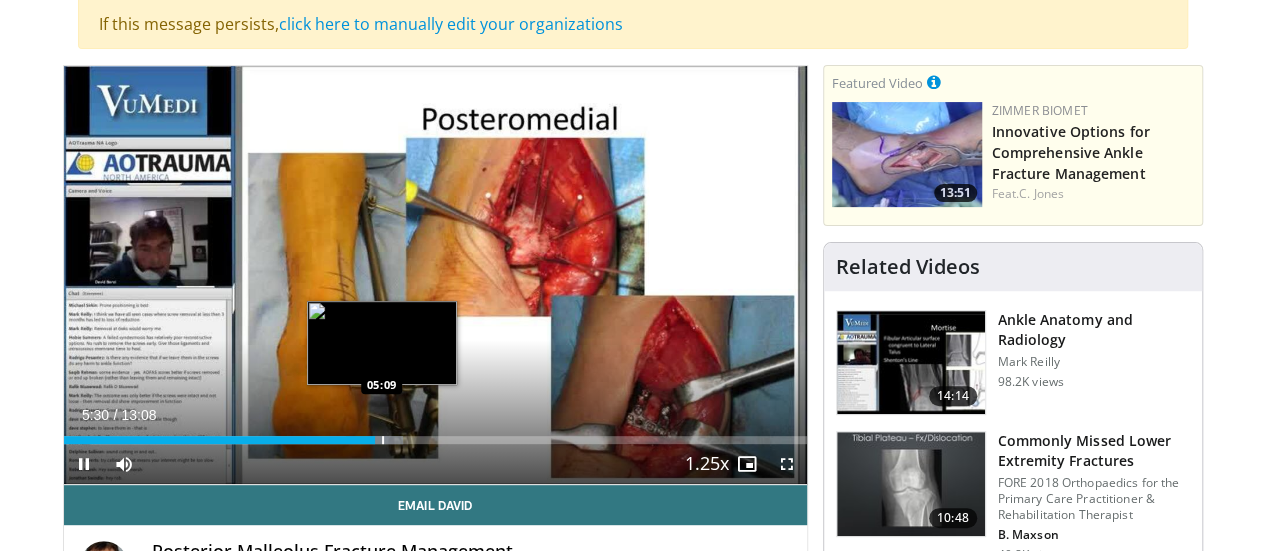 click at bounding box center [383, 440] 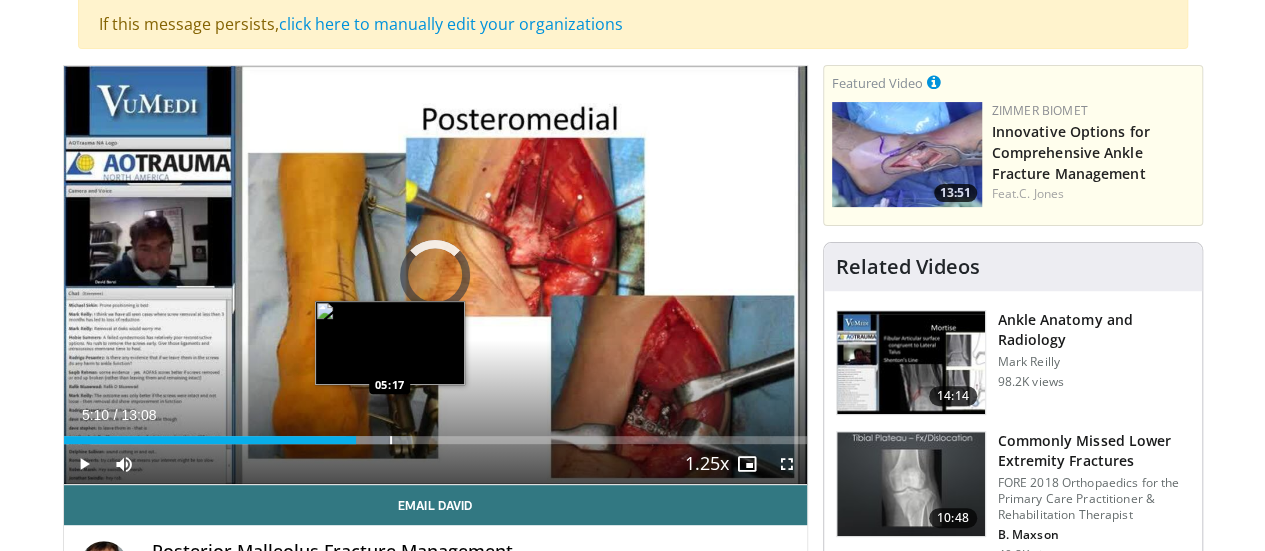 click at bounding box center (391, 440) 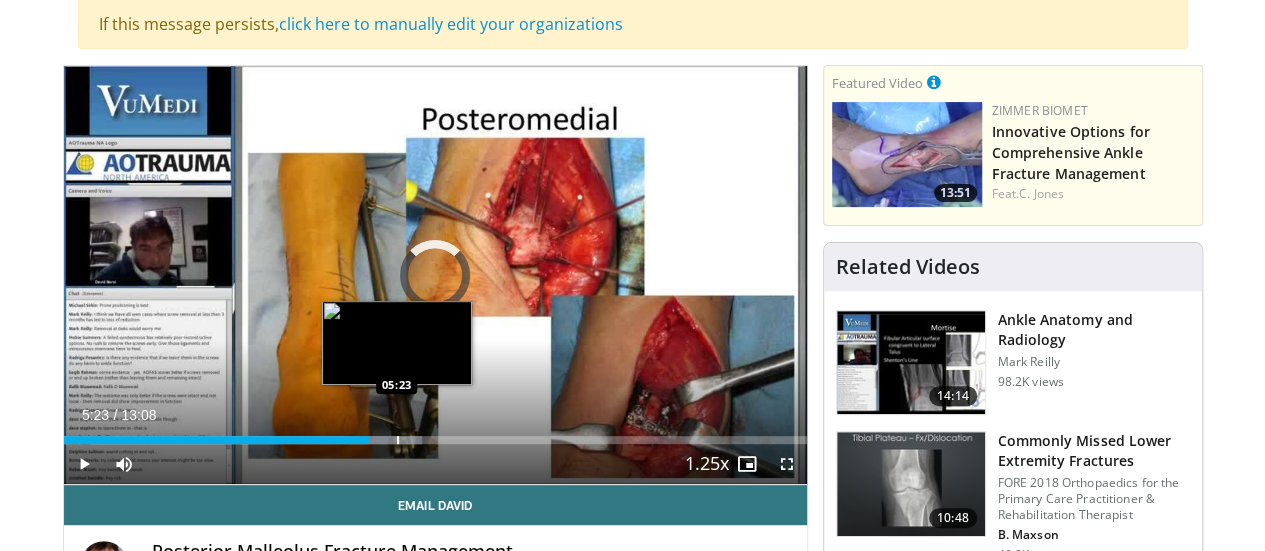 click at bounding box center [398, 440] 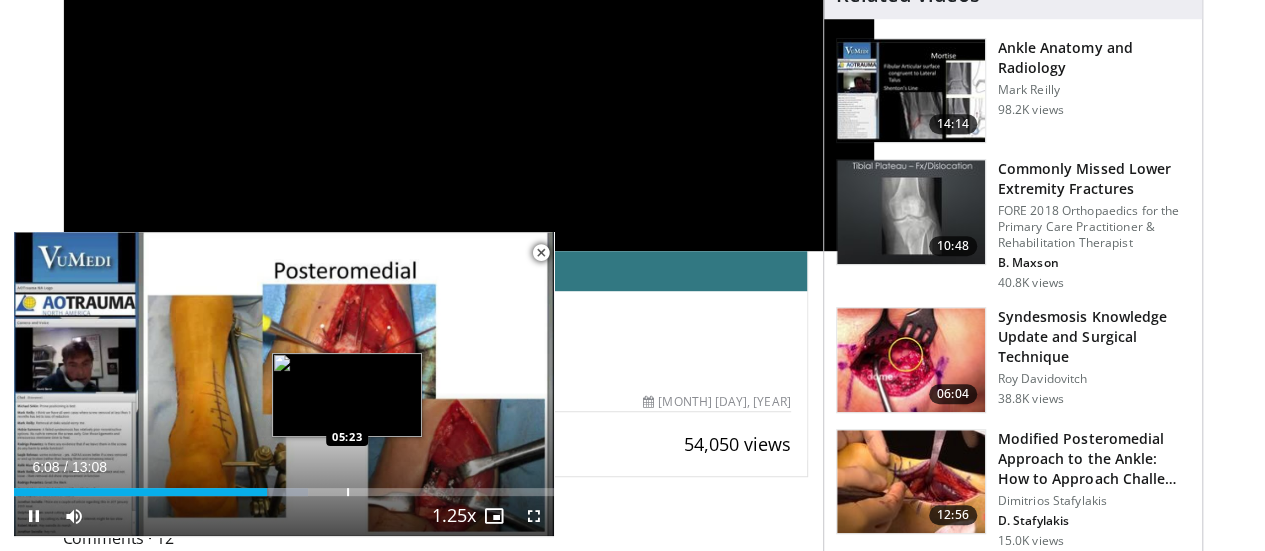 scroll, scrollTop: 0, scrollLeft: 0, axis: both 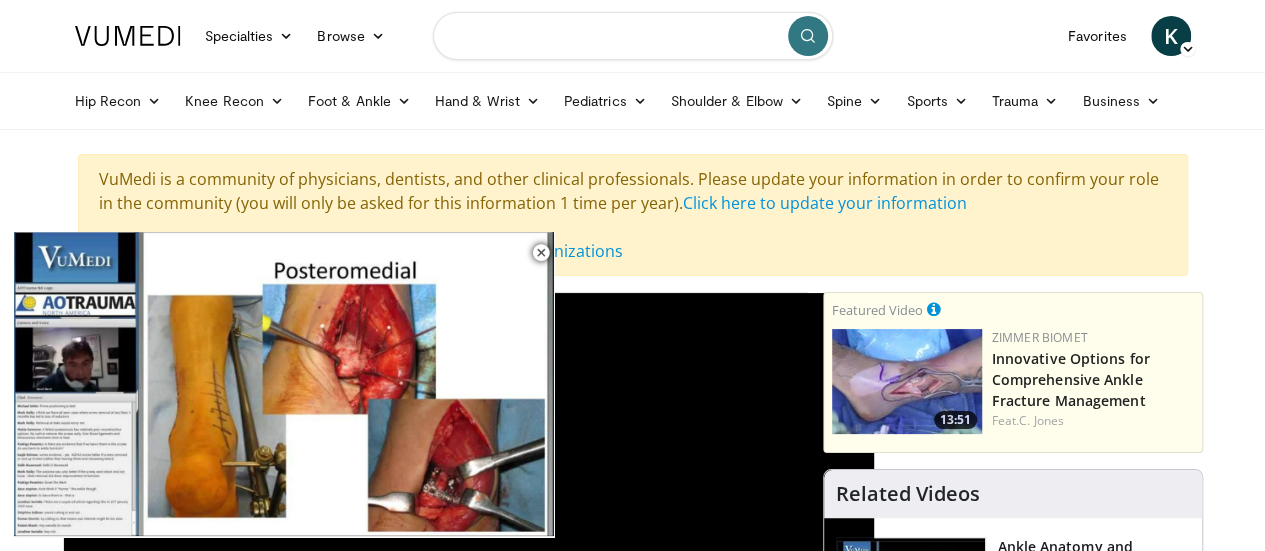 click at bounding box center [633, 36] 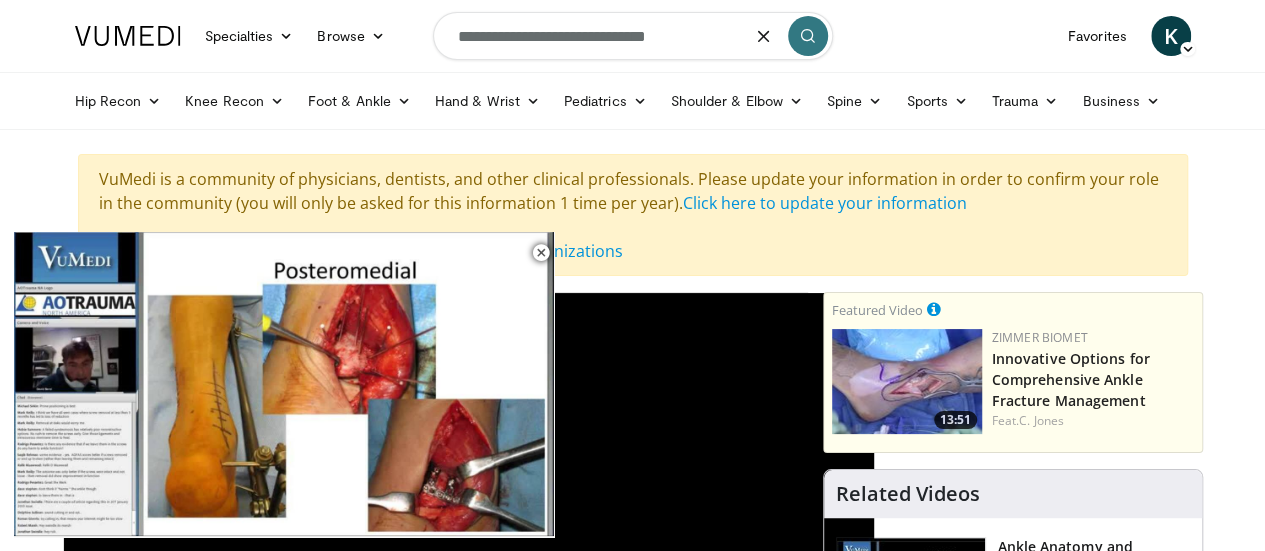 type on "**********" 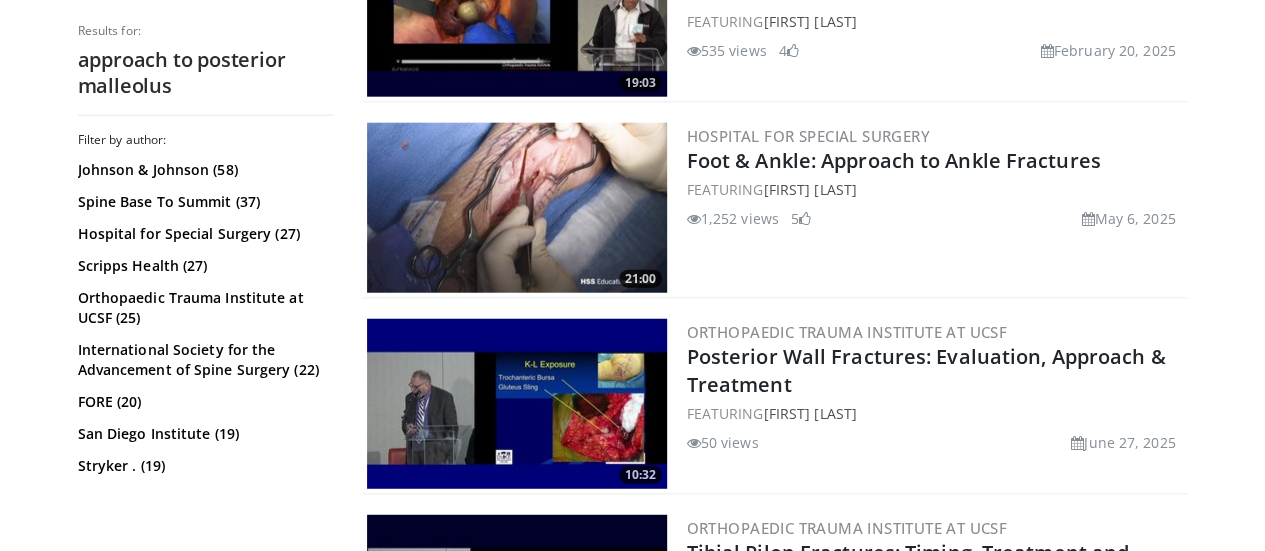 scroll, scrollTop: 2454, scrollLeft: 0, axis: vertical 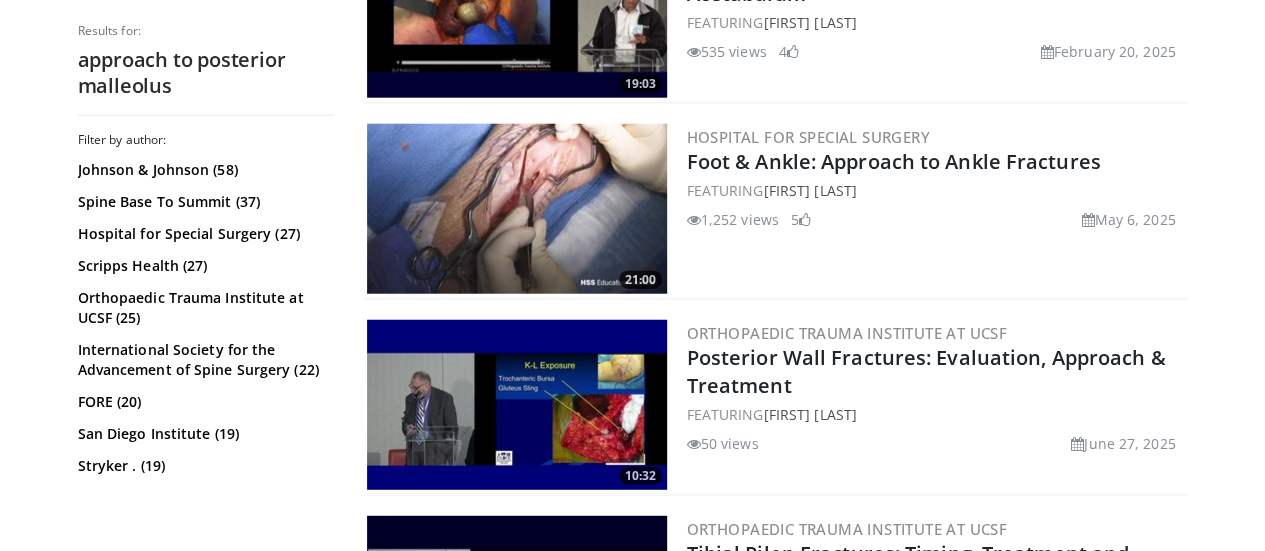 click at bounding box center (517, 209) 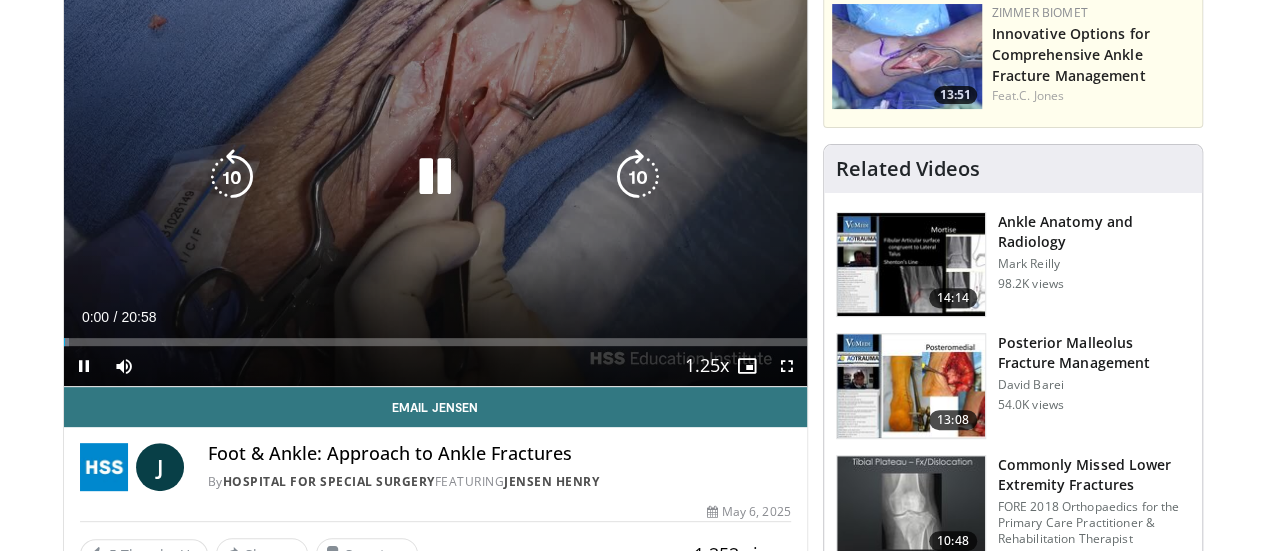 scroll, scrollTop: 197, scrollLeft: 0, axis: vertical 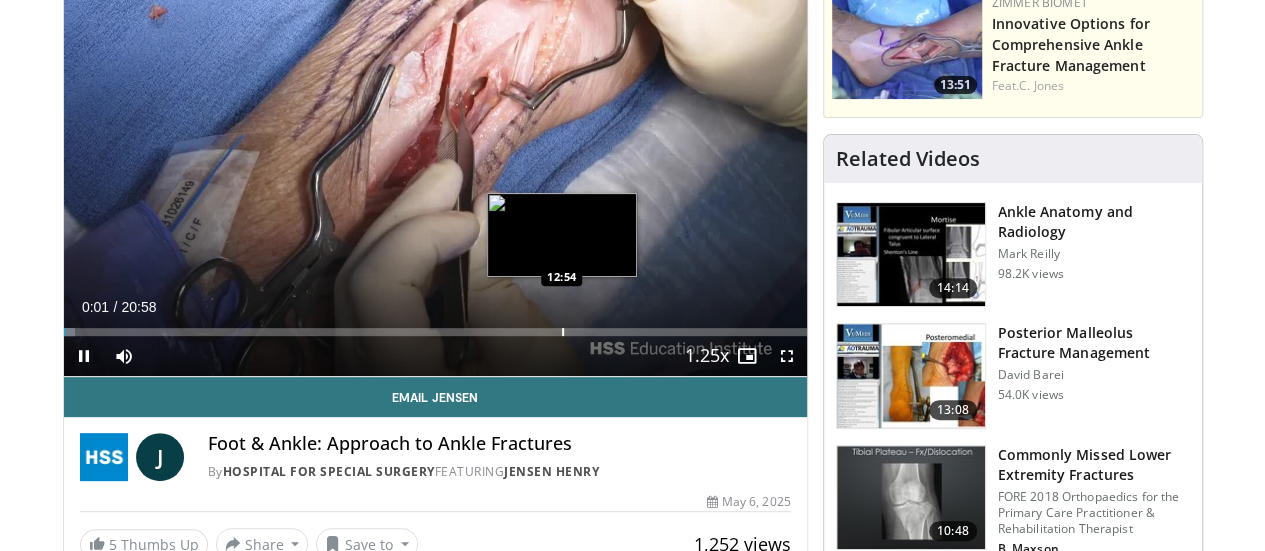 click on "Loaded :  1.59% 00:01 12:54" at bounding box center [435, 326] 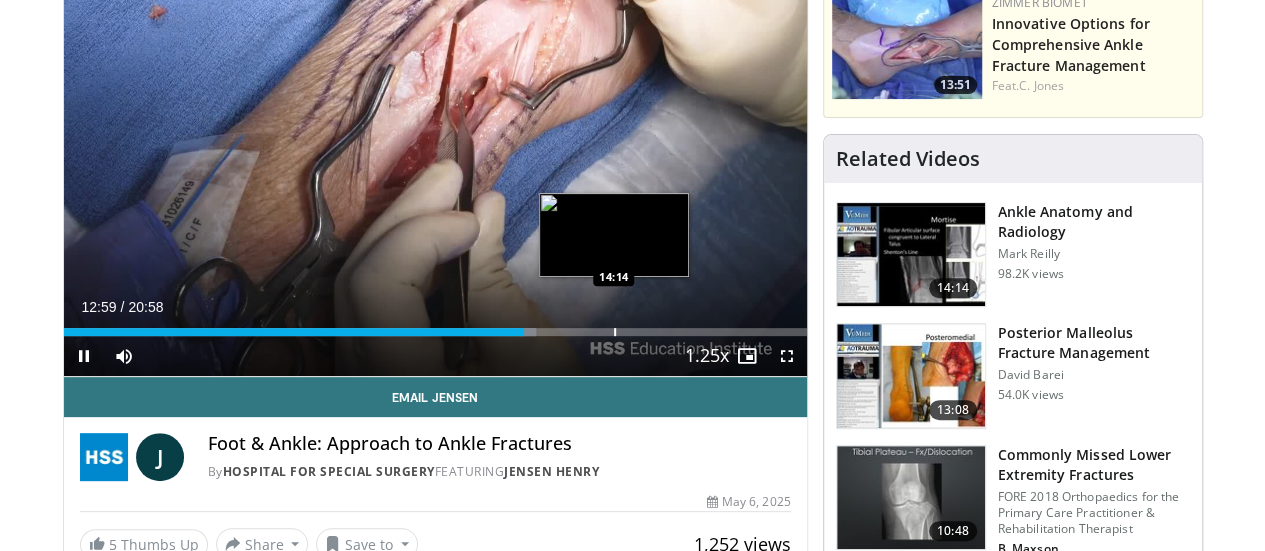 click at bounding box center (615, 332) 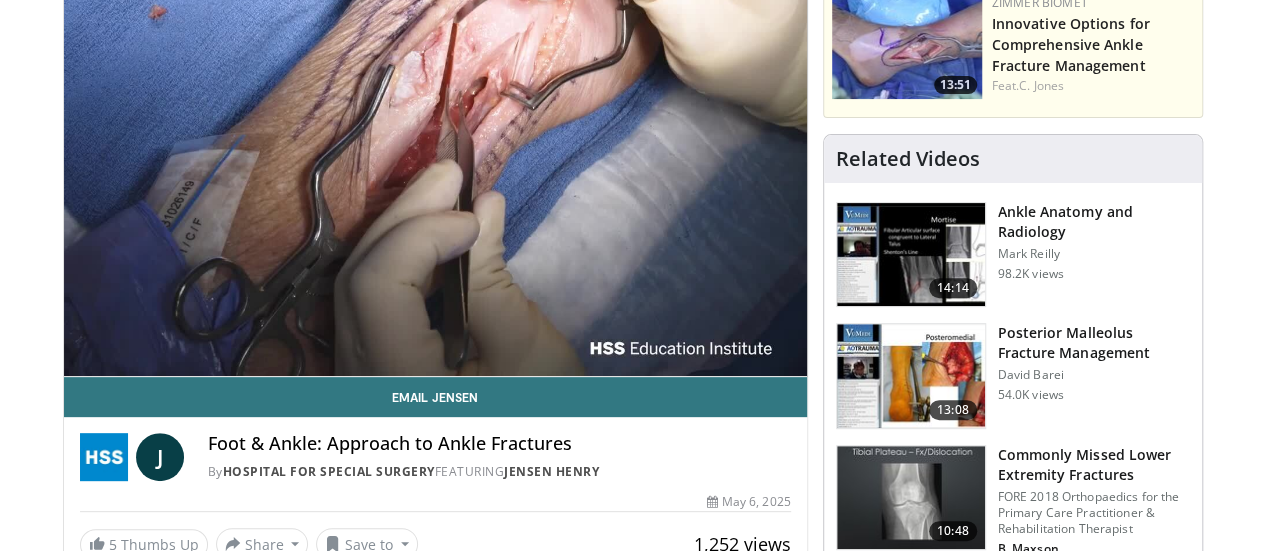 click on "10 seconds
Tap to unmute" at bounding box center (435, 167) 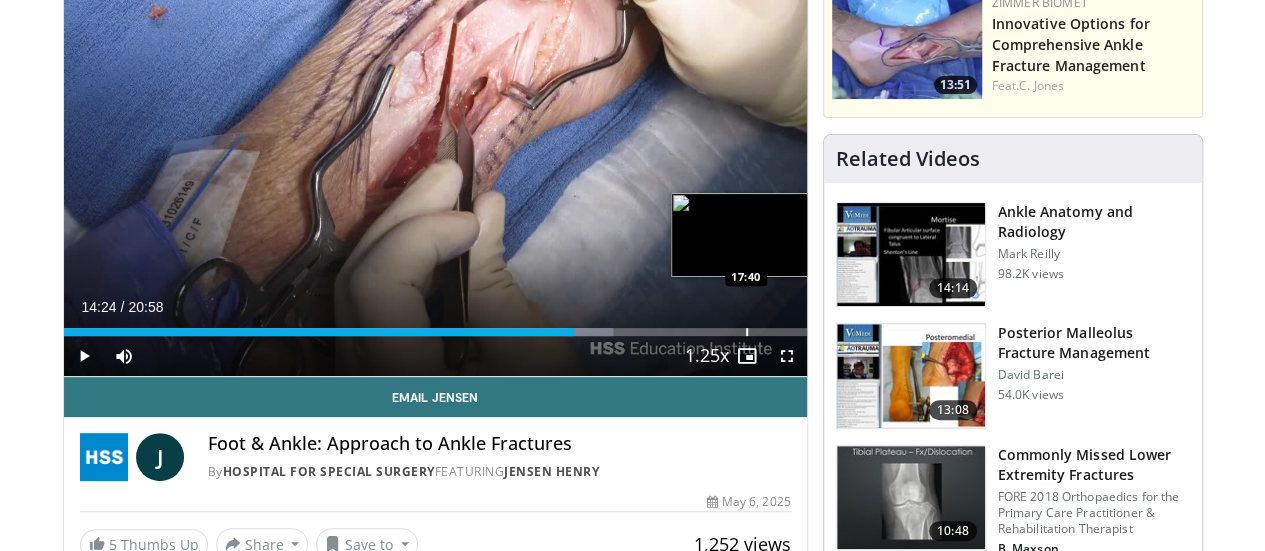 click at bounding box center (747, 332) 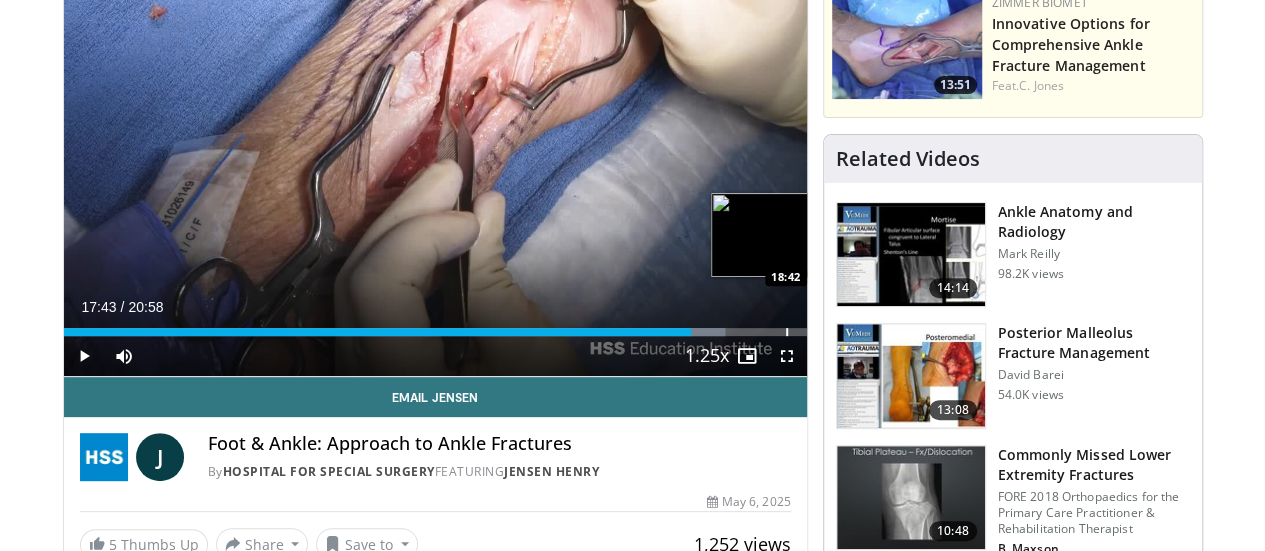 click at bounding box center [787, 332] 